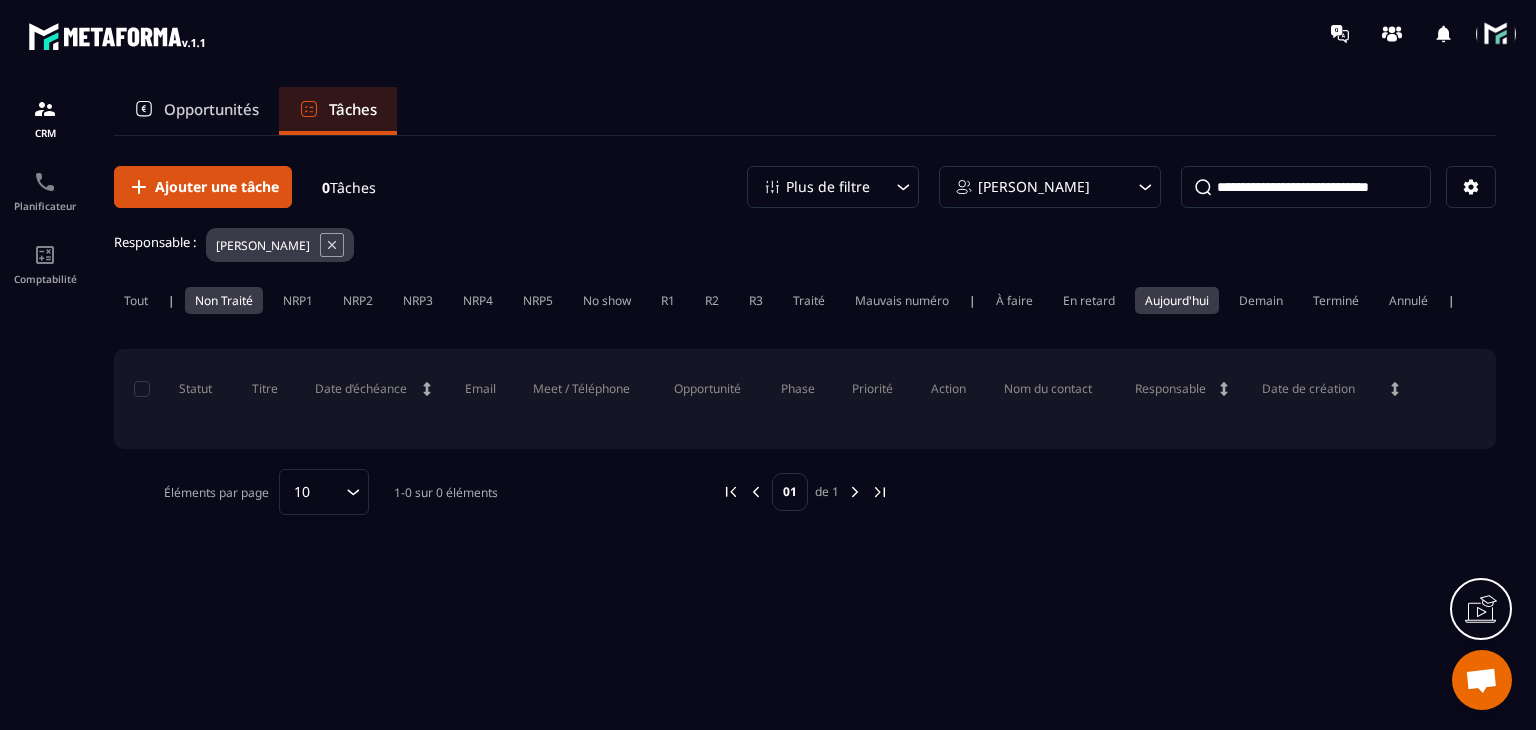 scroll, scrollTop: 0, scrollLeft: 0, axis: both 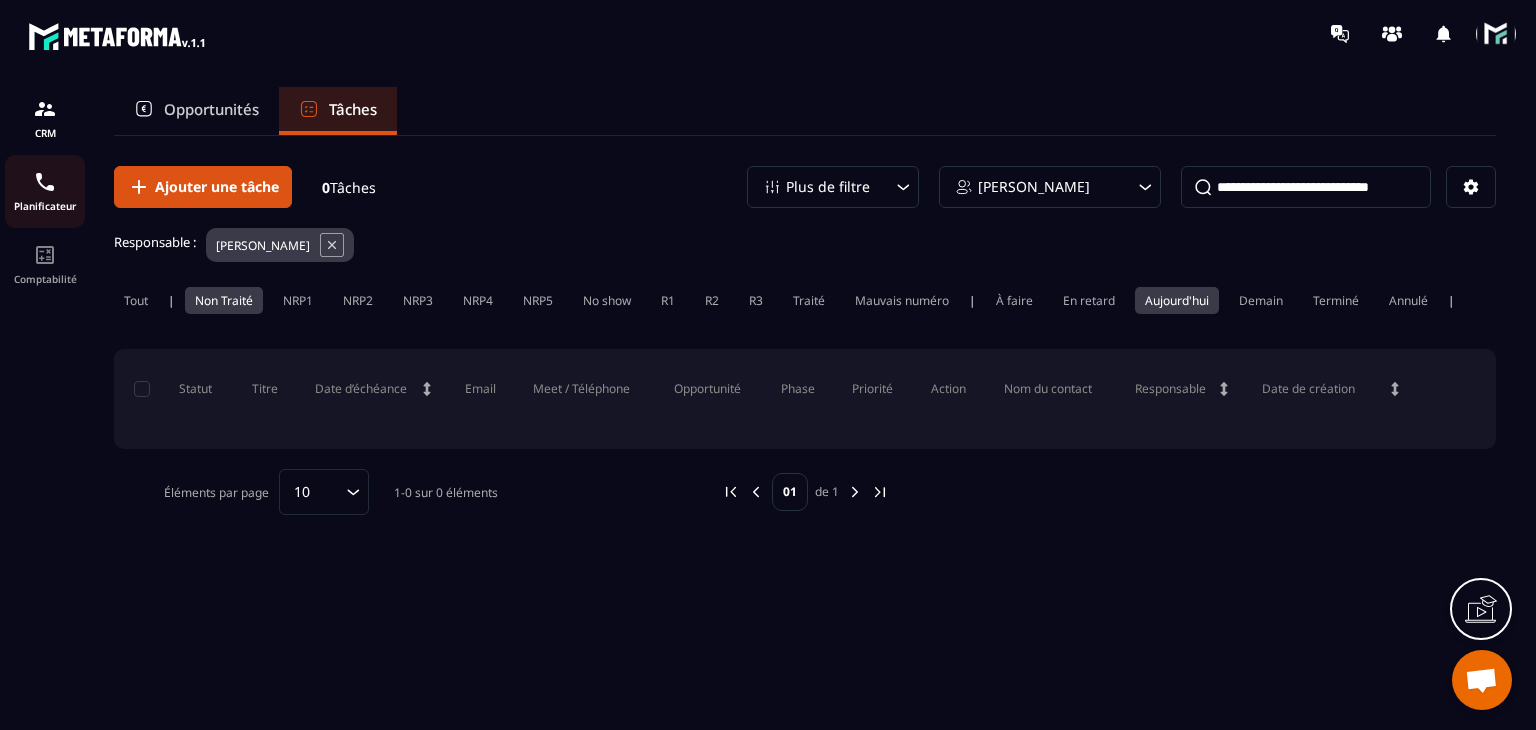 click on "Planificateur" at bounding box center [45, 191] 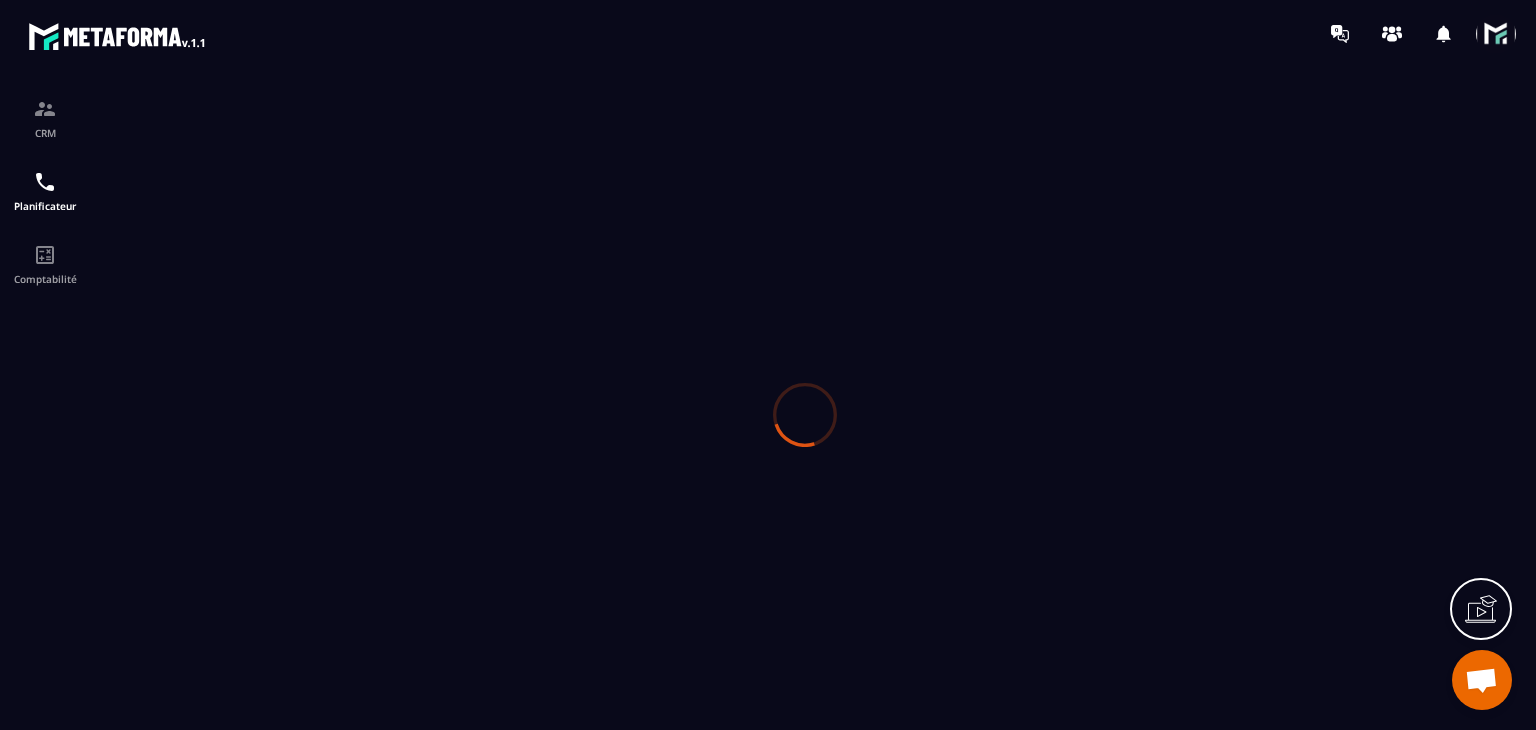 scroll, scrollTop: 0, scrollLeft: 0, axis: both 